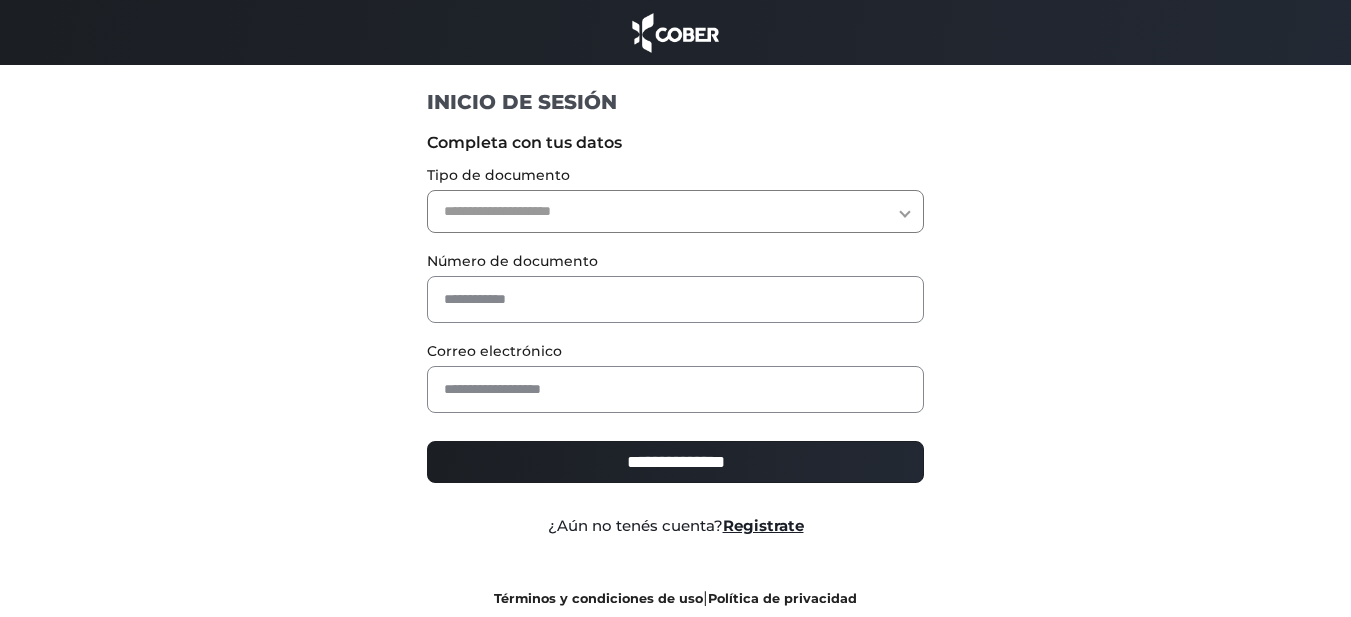 scroll, scrollTop: 0, scrollLeft: 0, axis: both 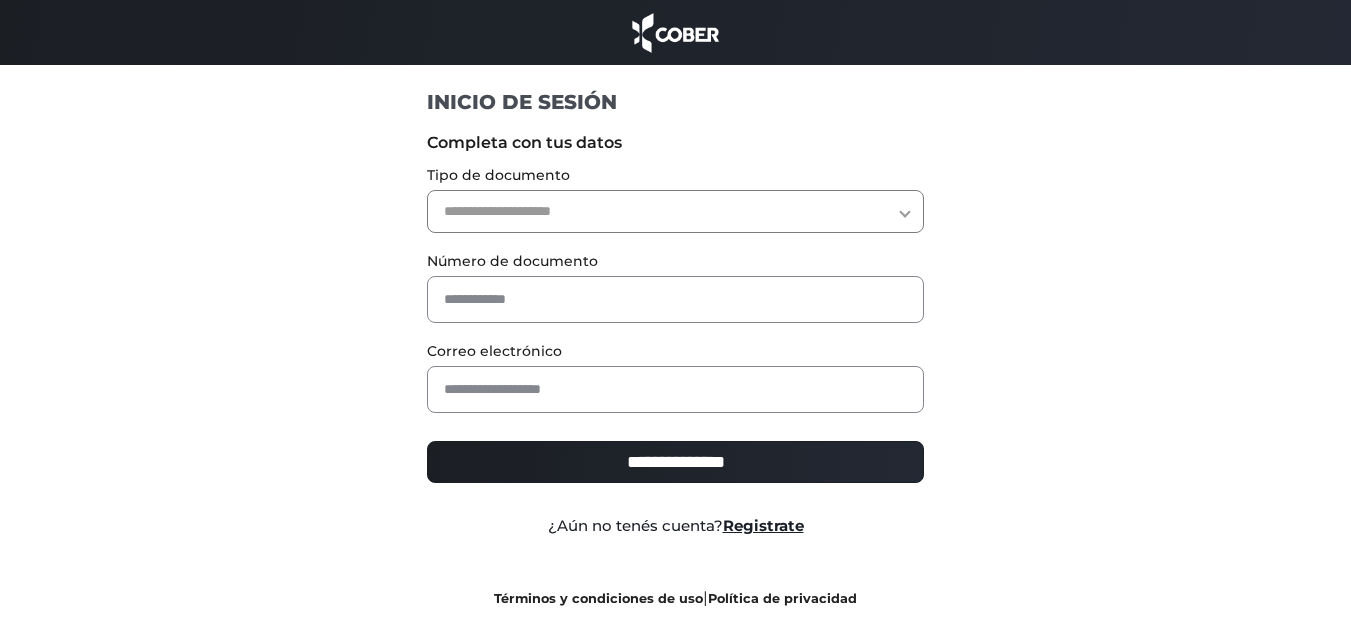 click on "**********" at bounding box center (675, 211) 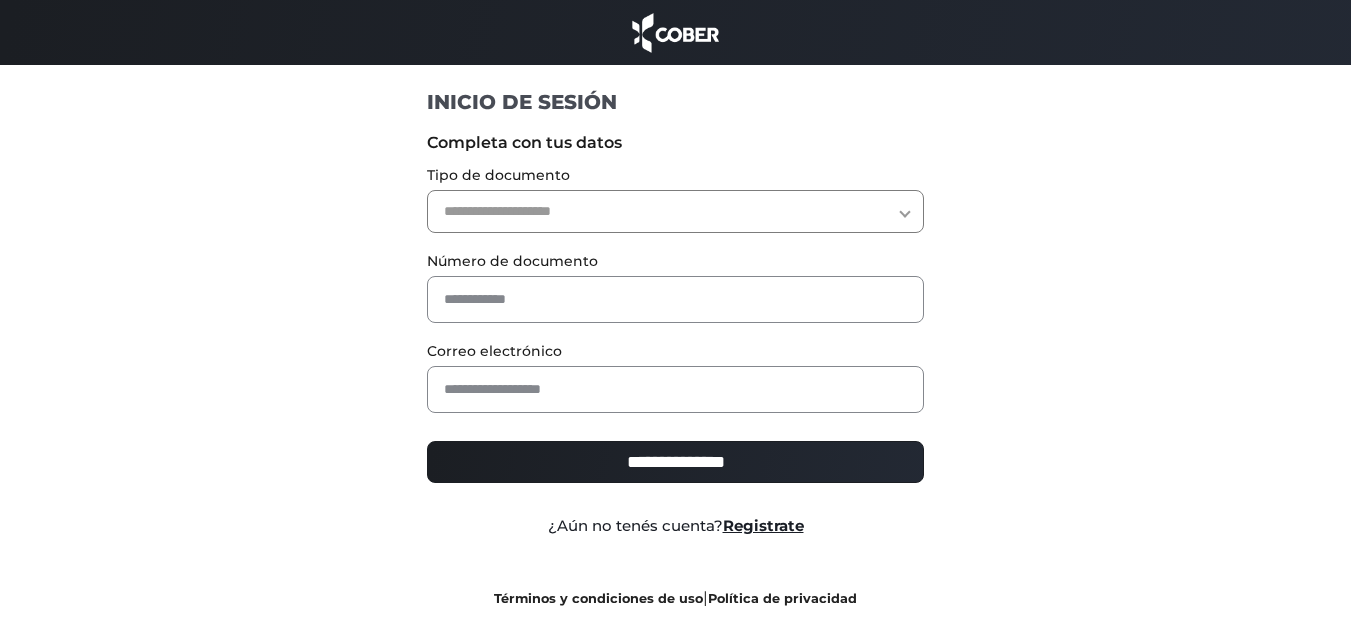 select on "***" 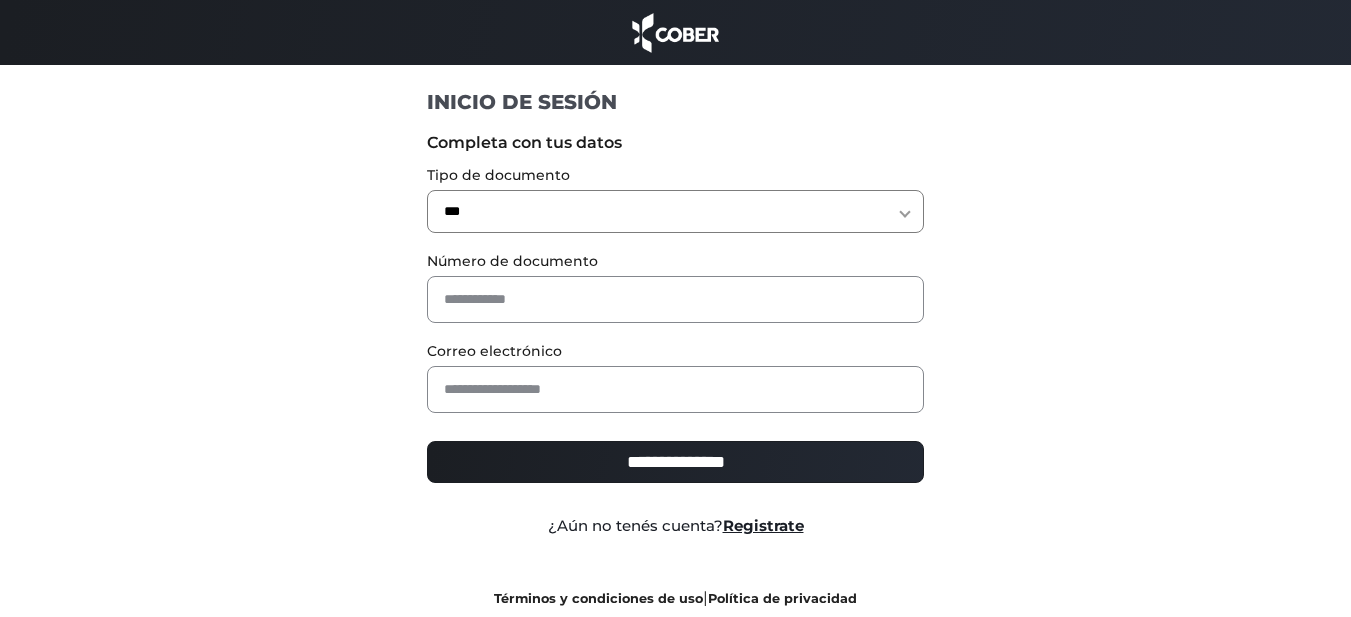 click on "**********" at bounding box center [675, 211] 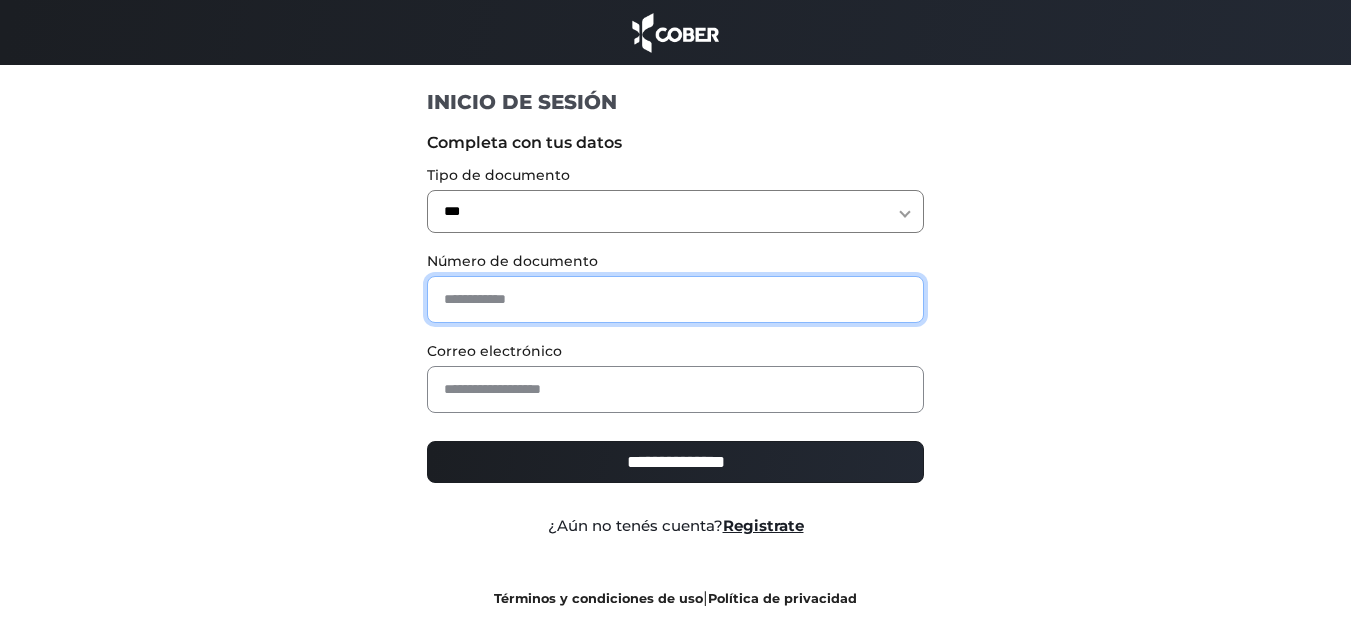 click at bounding box center [675, 299] 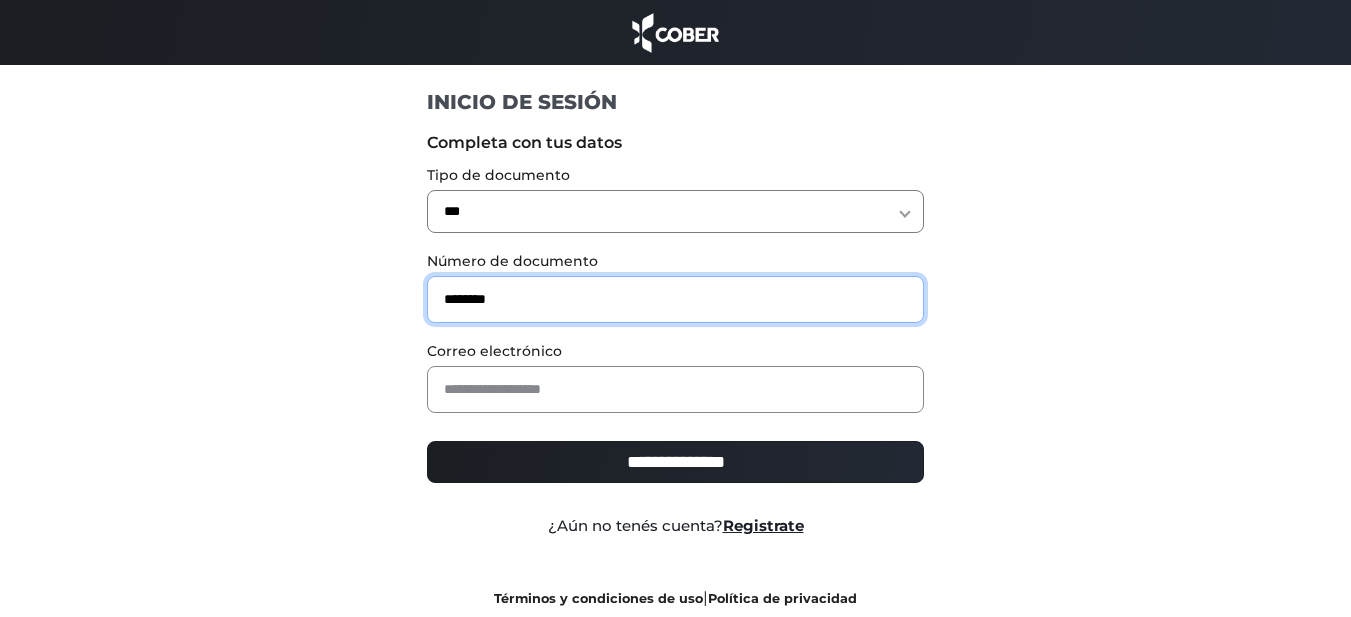 type on "********" 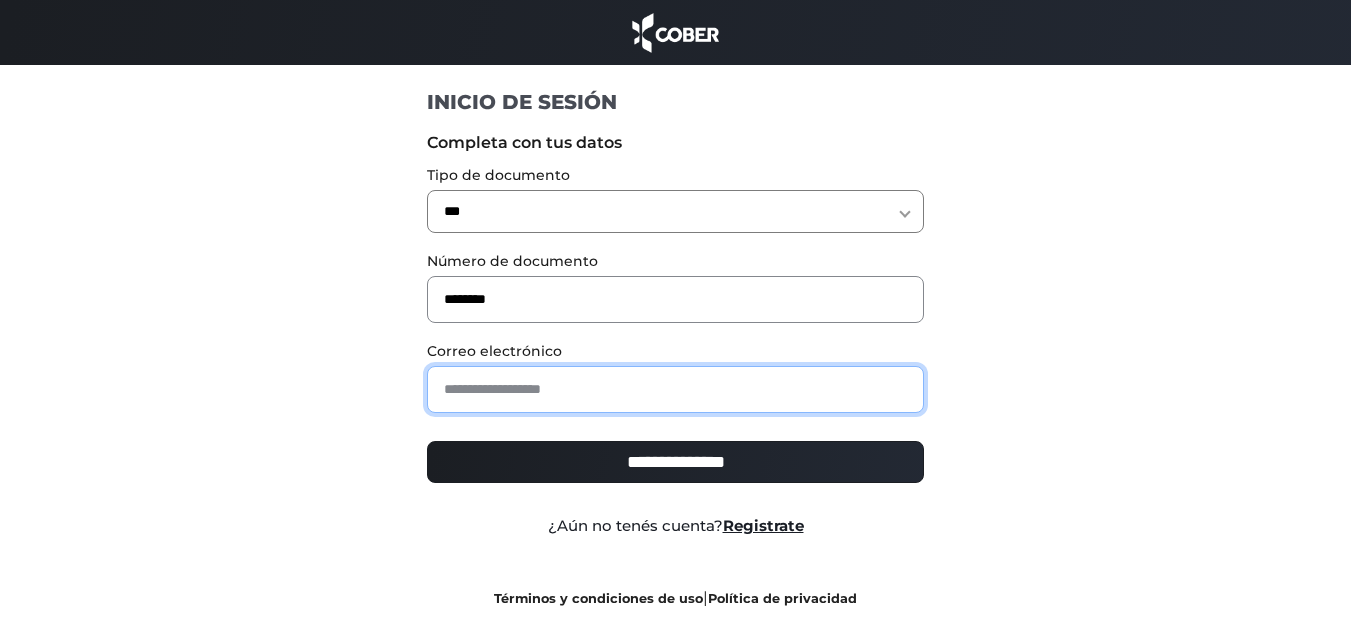 click at bounding box center (675, 389) 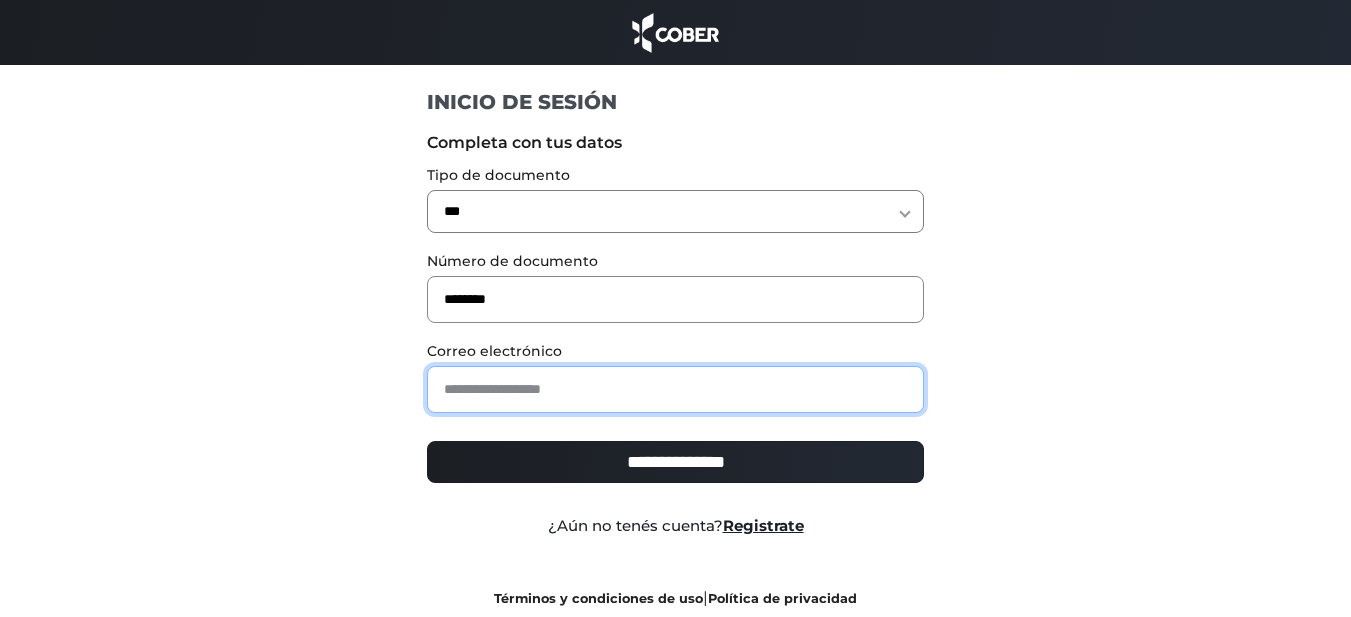 type on "**********" 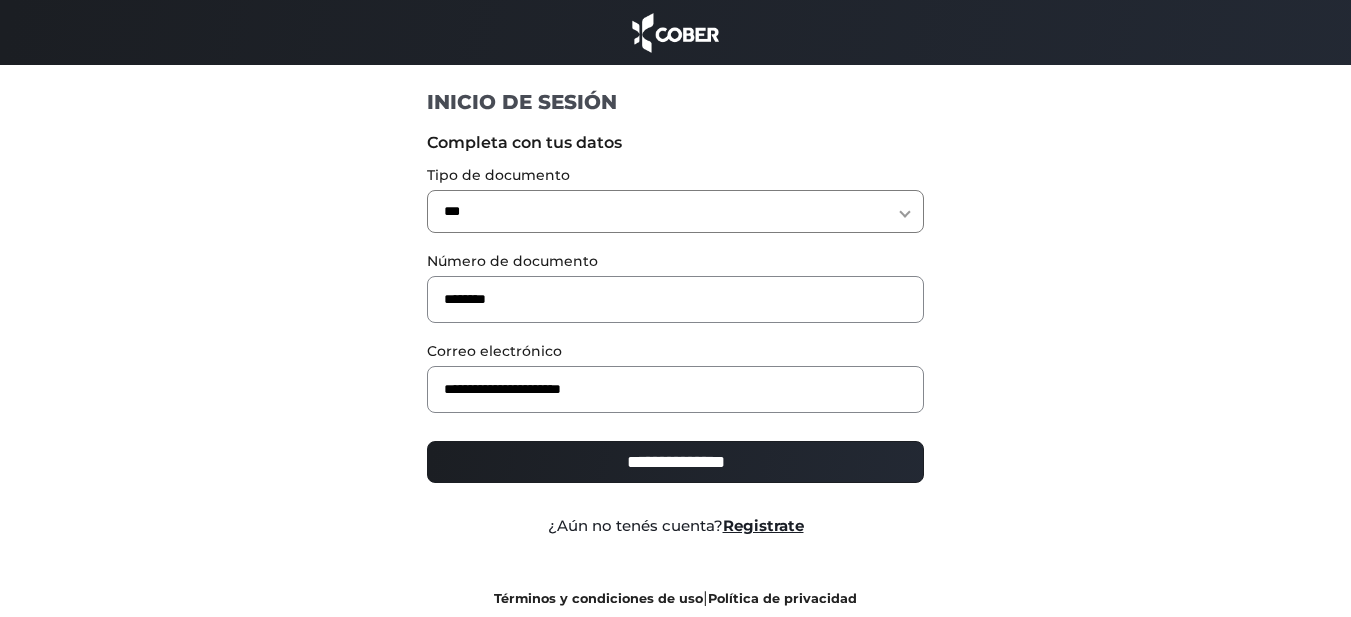 click on "**********" at bounding box center (675, 462) 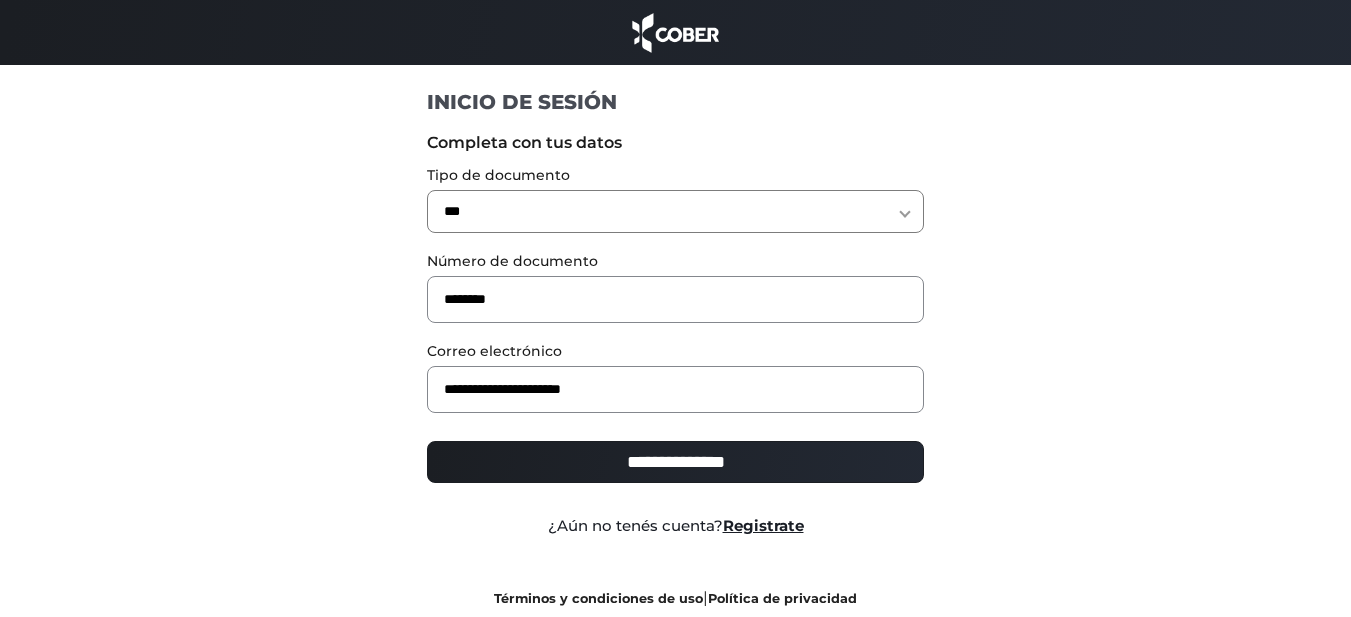 type on "**********" 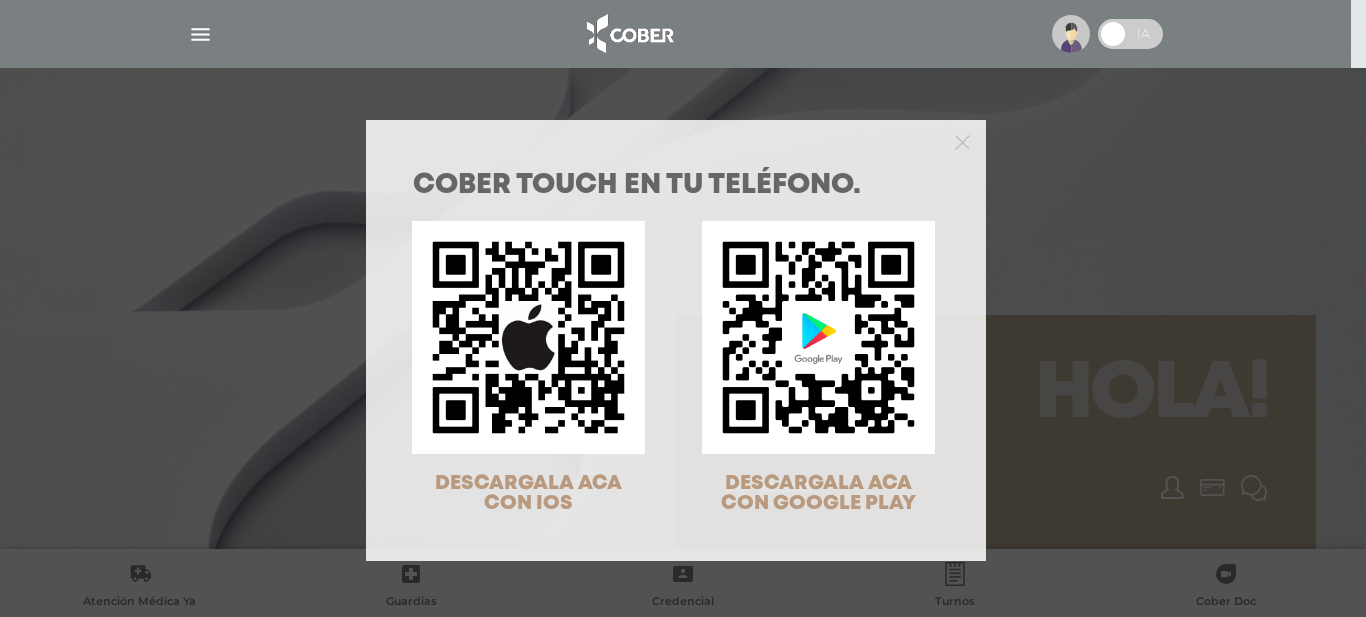 scroll, scrollTop: 0, scrollLeft: 0, axis: both 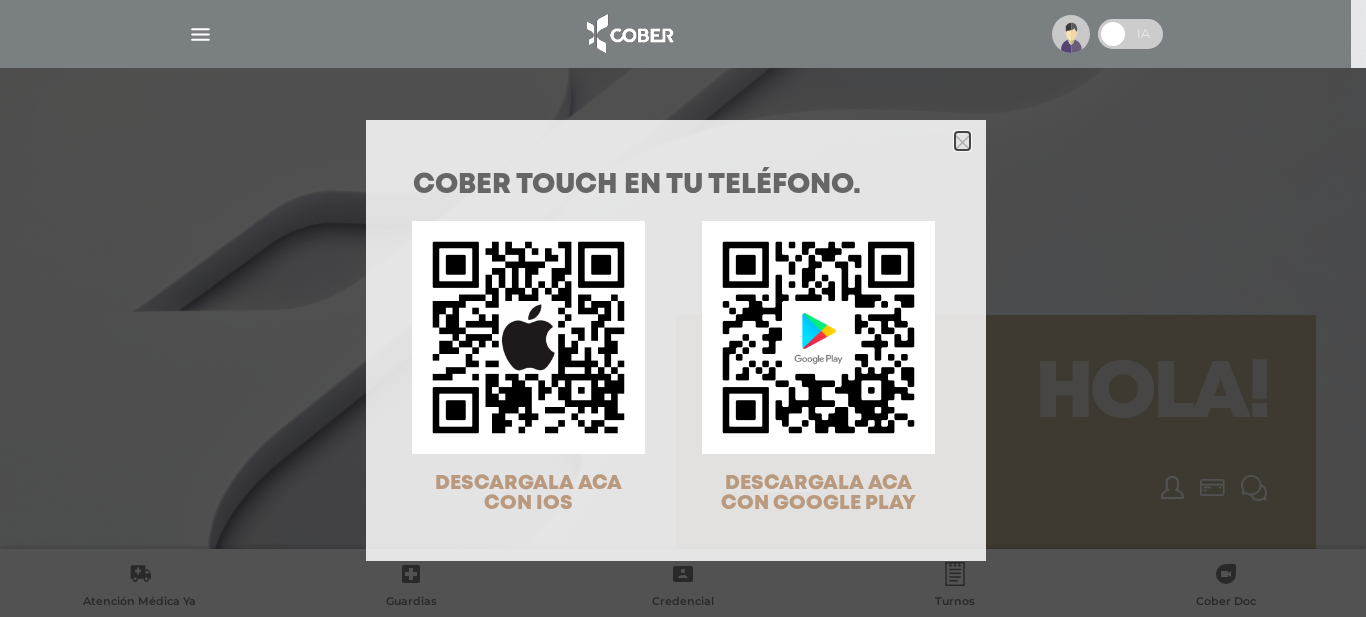 click 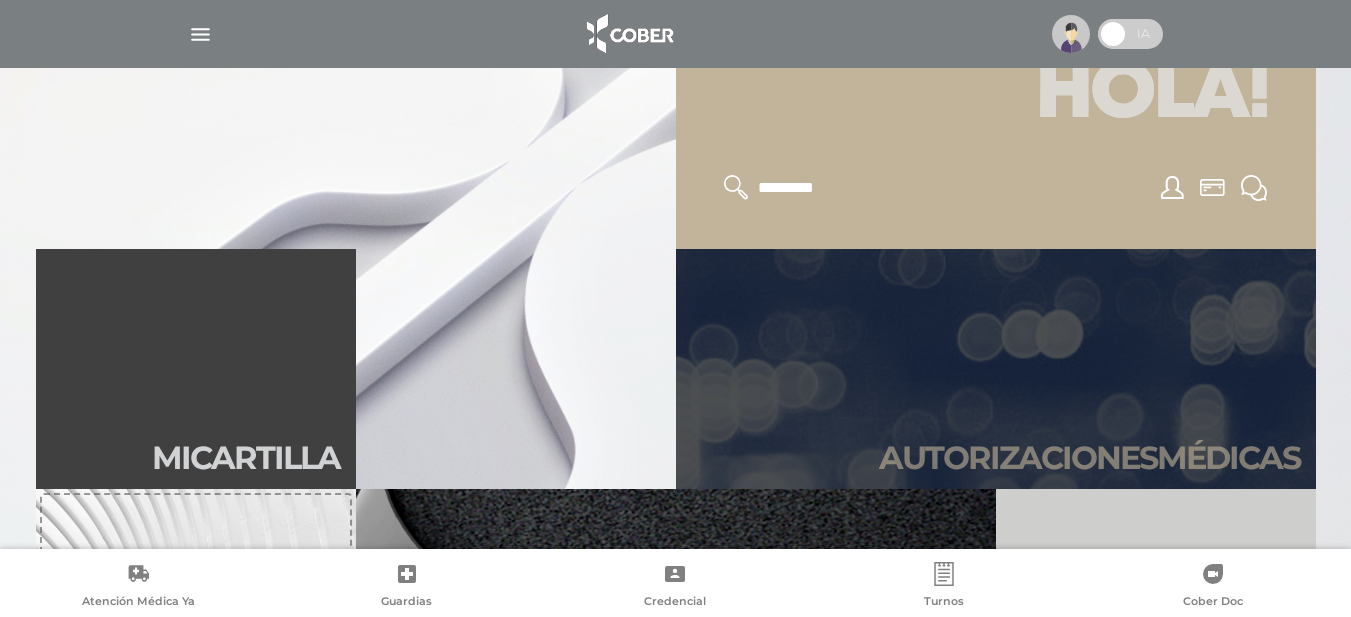 scroll, scrollTop: 500, scrollLeft: 0, axis: vertical 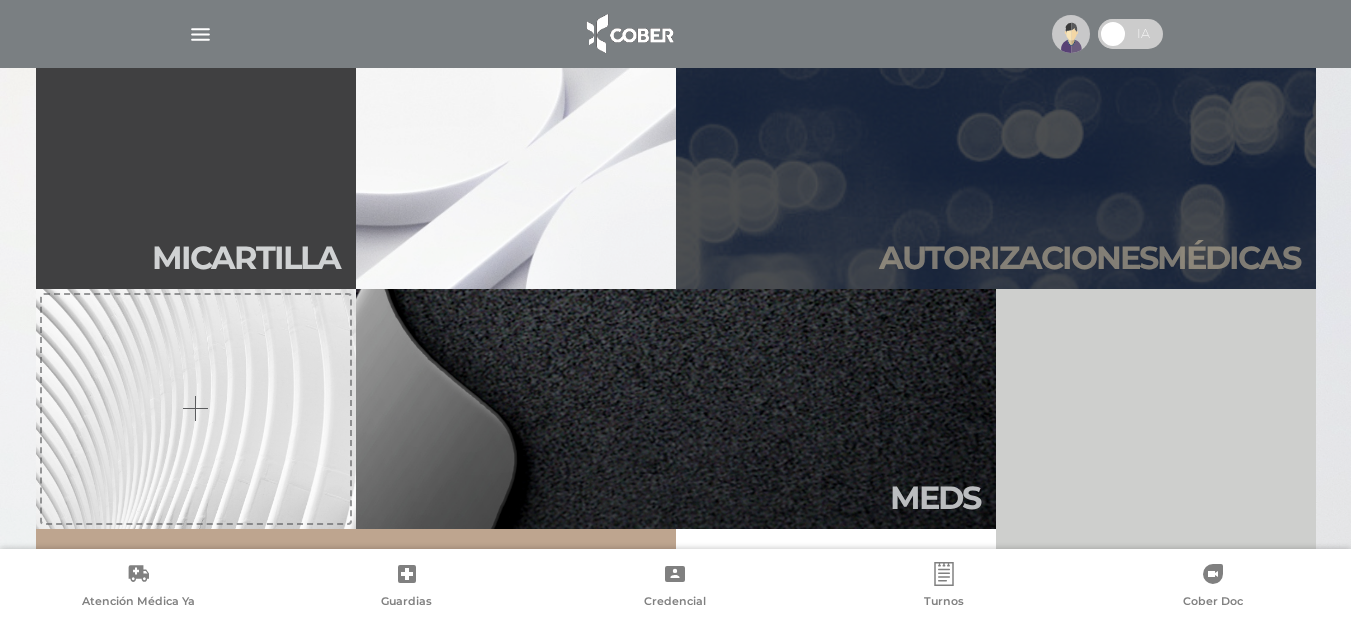 click on "Autori zaciones  médicas" at bounding box center (996, 169) 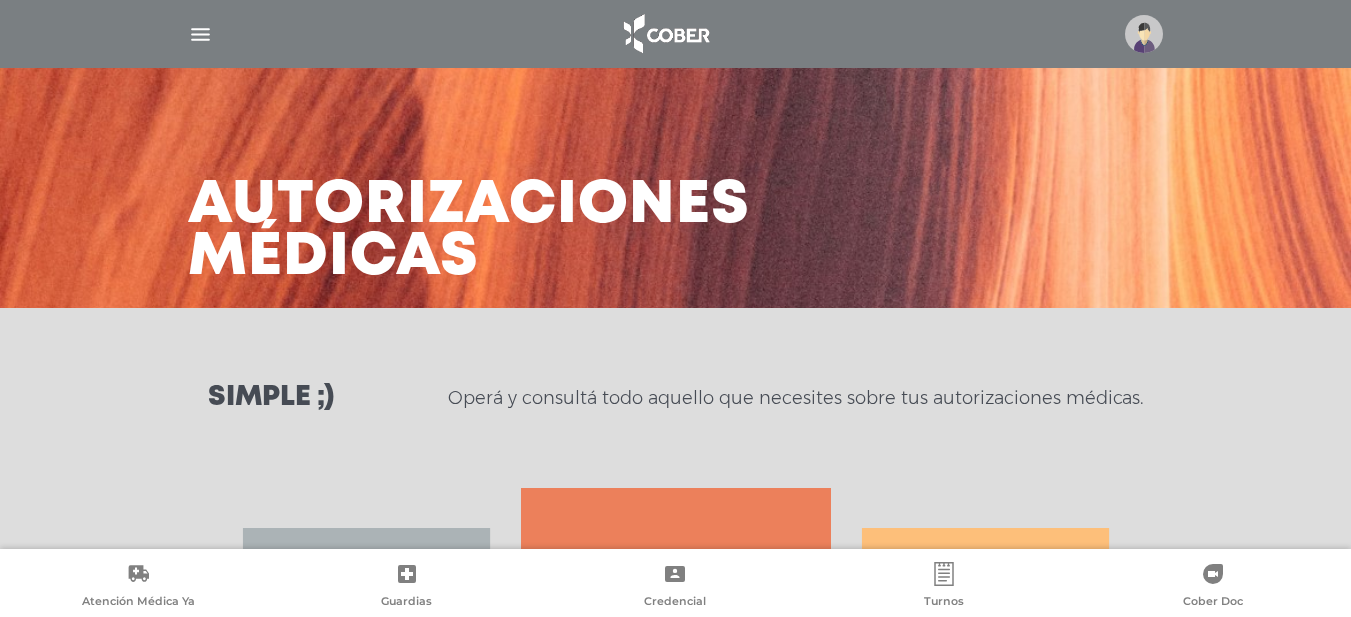 scroll, scrollTop: 300, scrollLeft: 0, axis: vertical 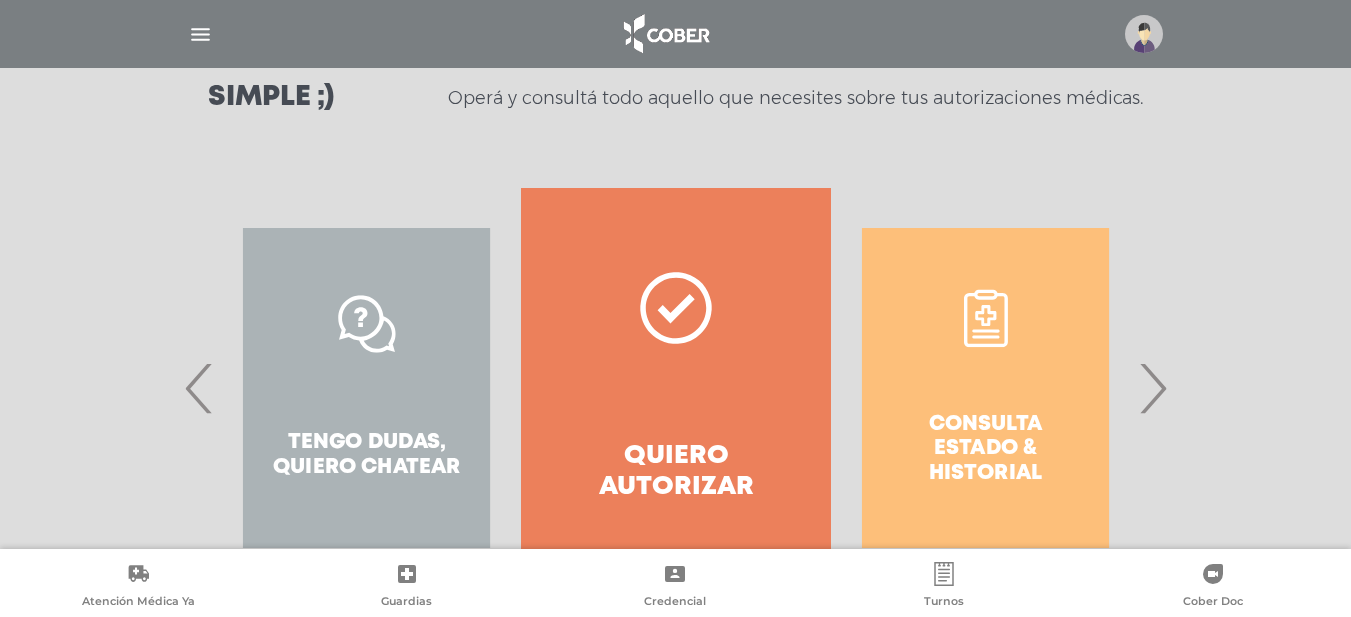 click on "Quiero autorizar" at bounding box center [675, 388] 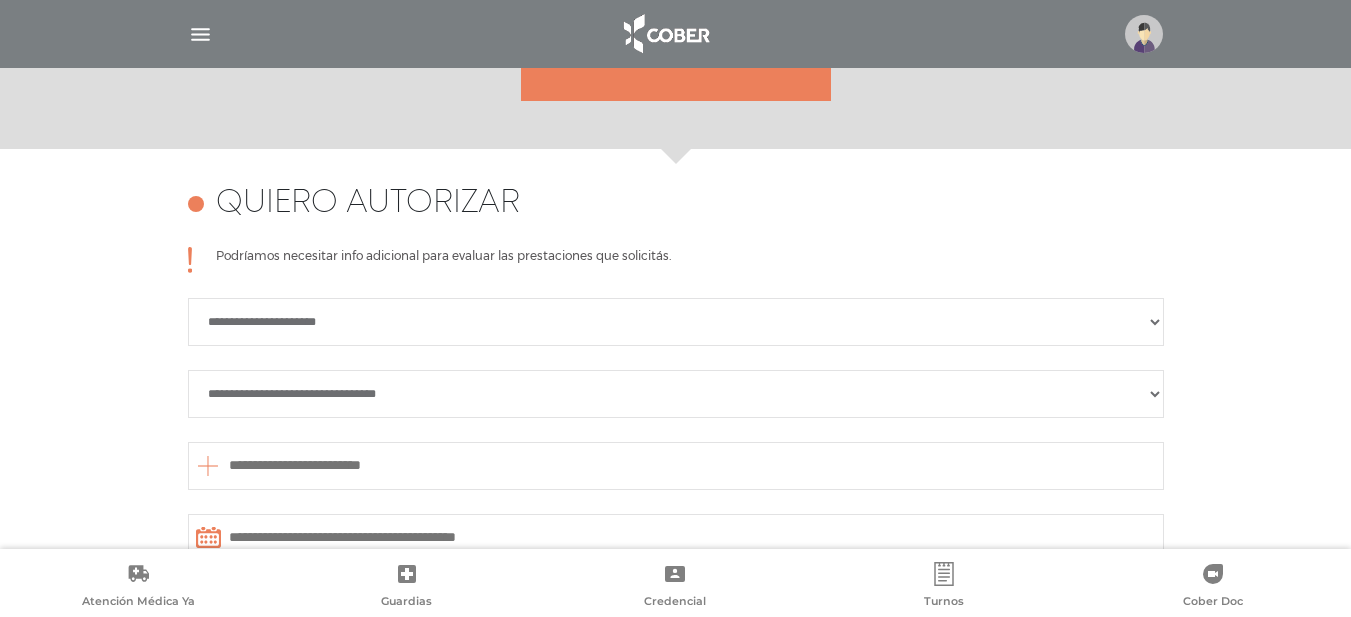scroll, scrollTop: 888, scrollLeft: 0, axis: vertical 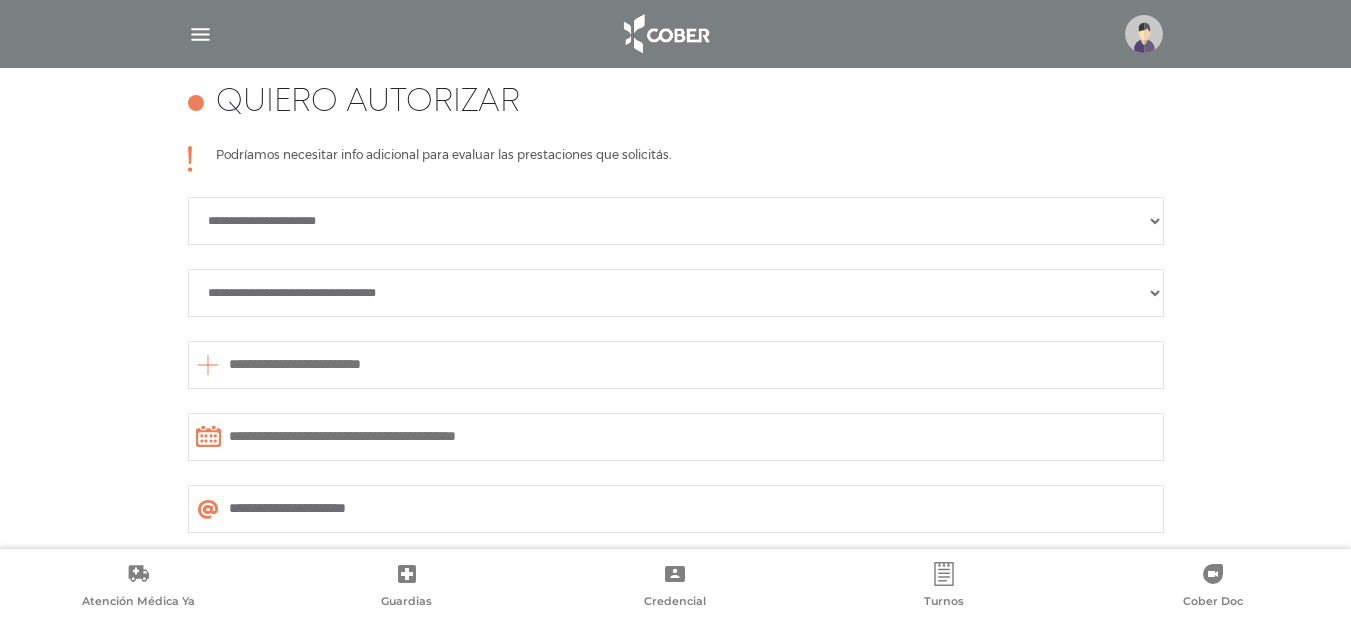 click on "**********" at bounding box center [676, 221] 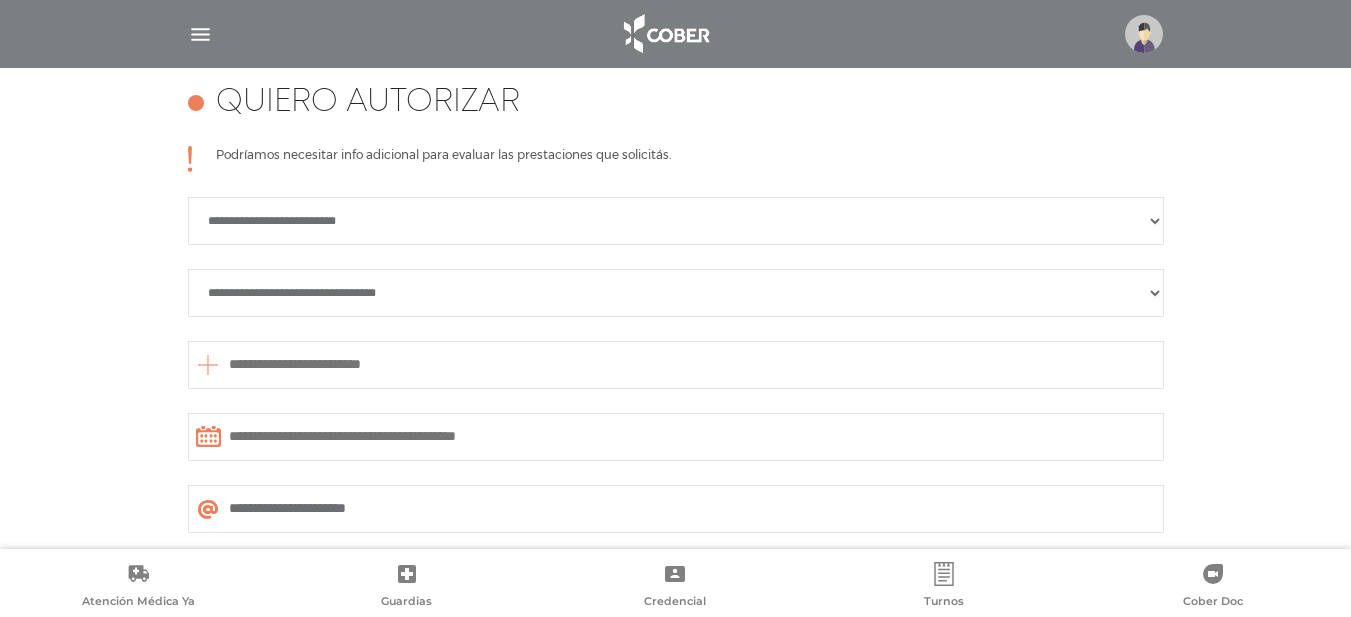 click on "**********" at bounding box center (676, 293) 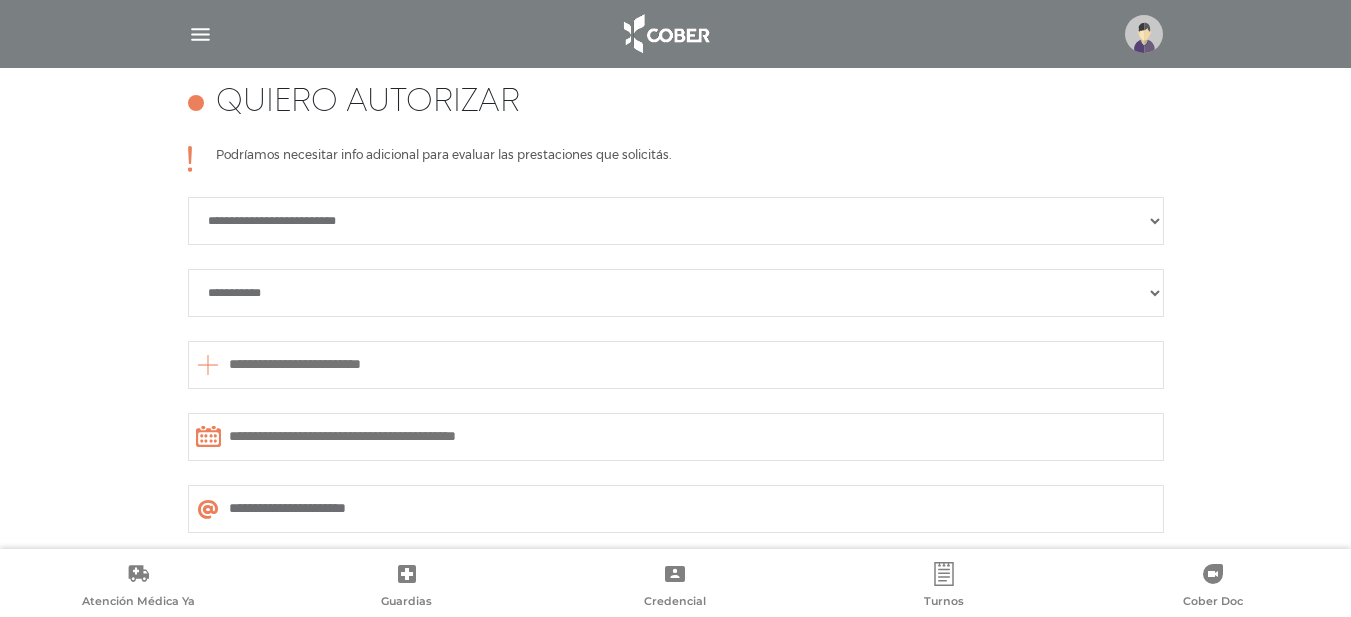 click on "**********" at bounding box center [676, 293] 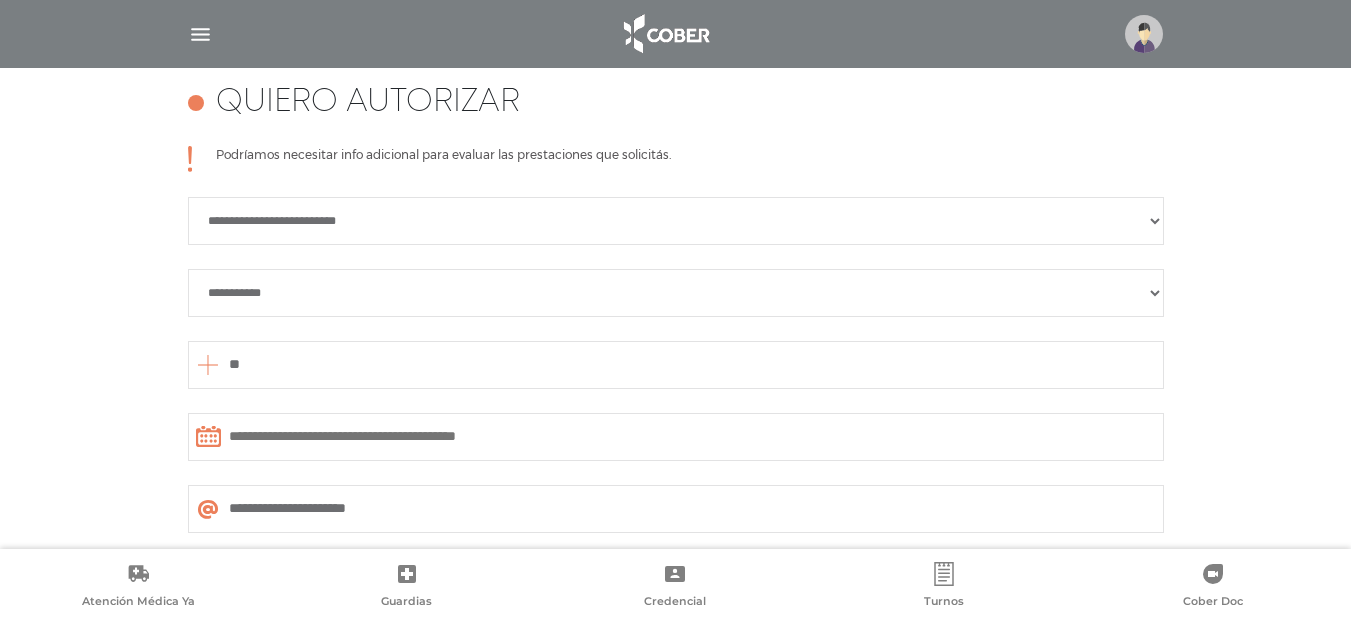 type on "*" 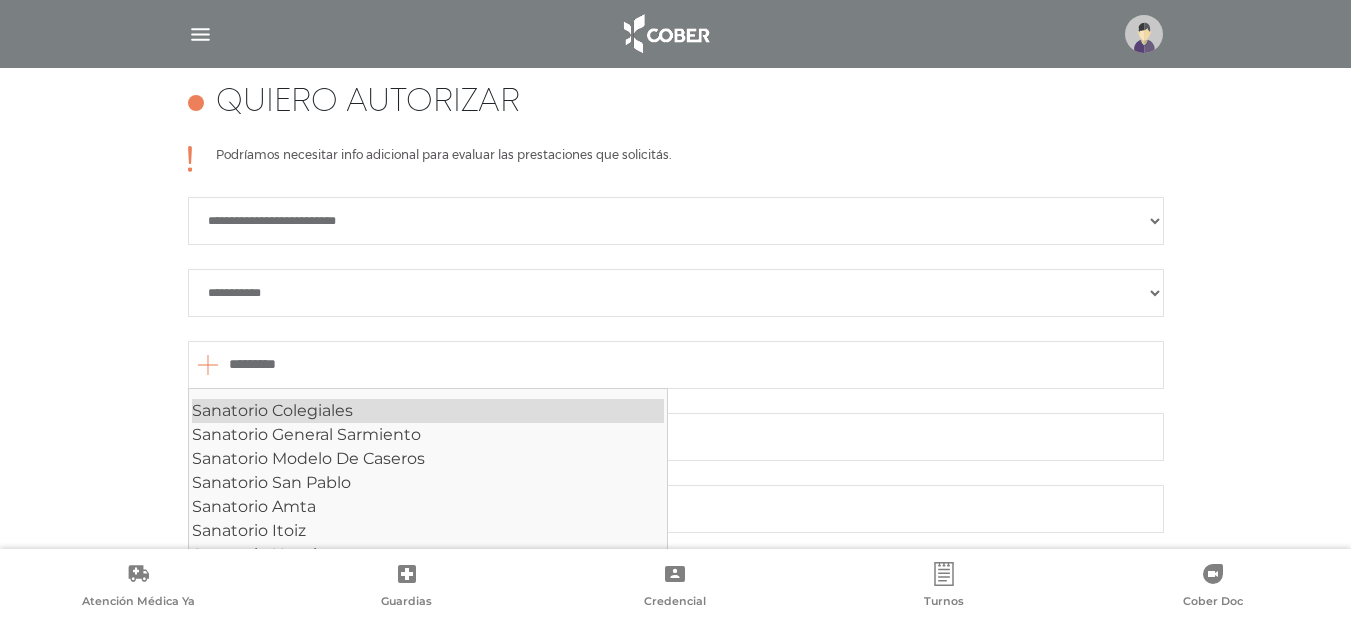 click on "Sanatorio Colegiales" at bounding box center [428, 411] 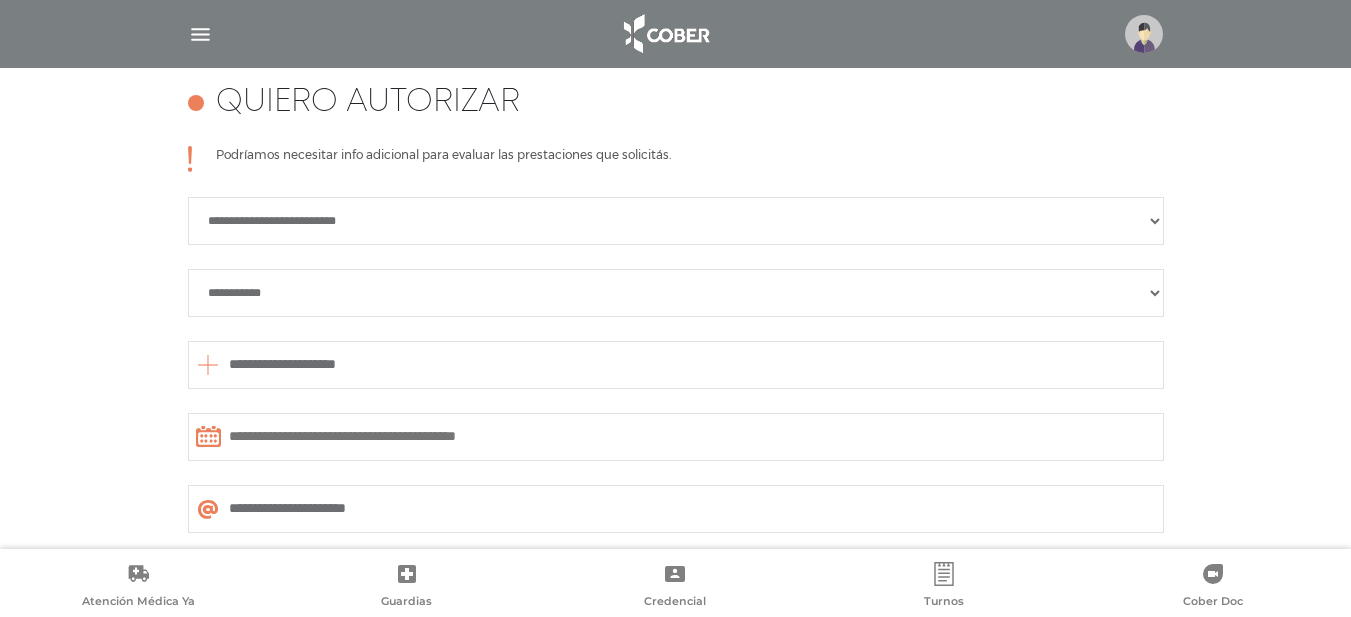 type on "**********" 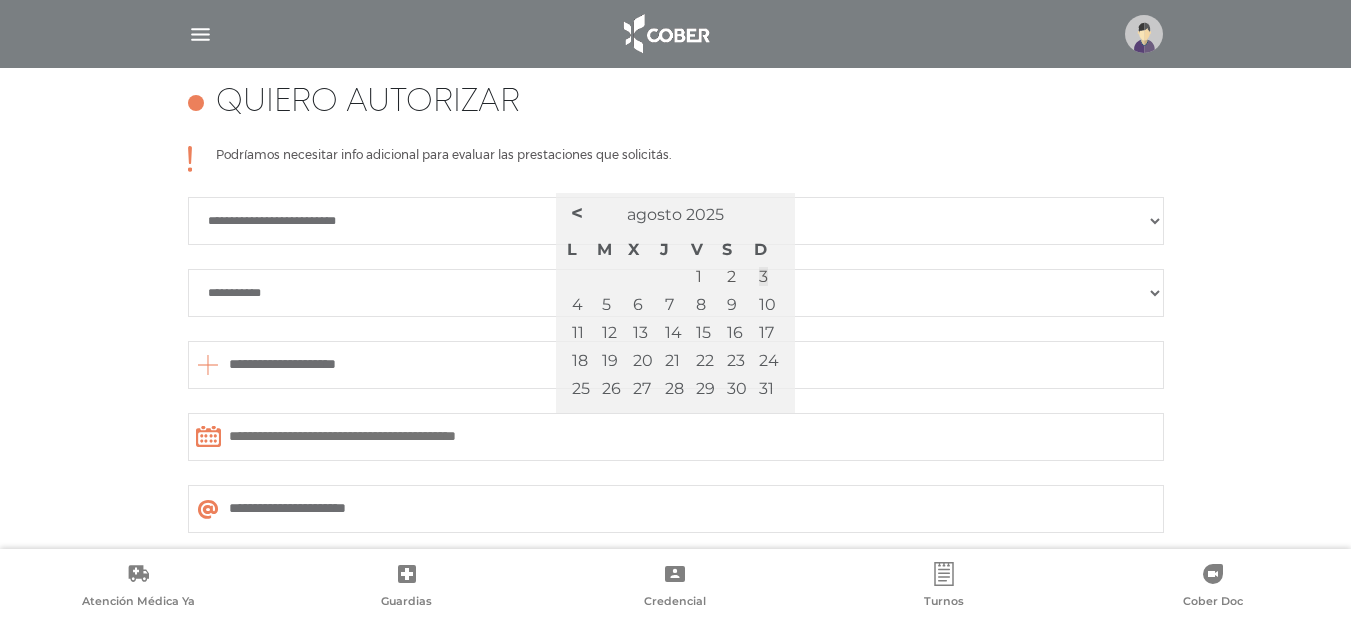 click at bounding box center (676, 437) 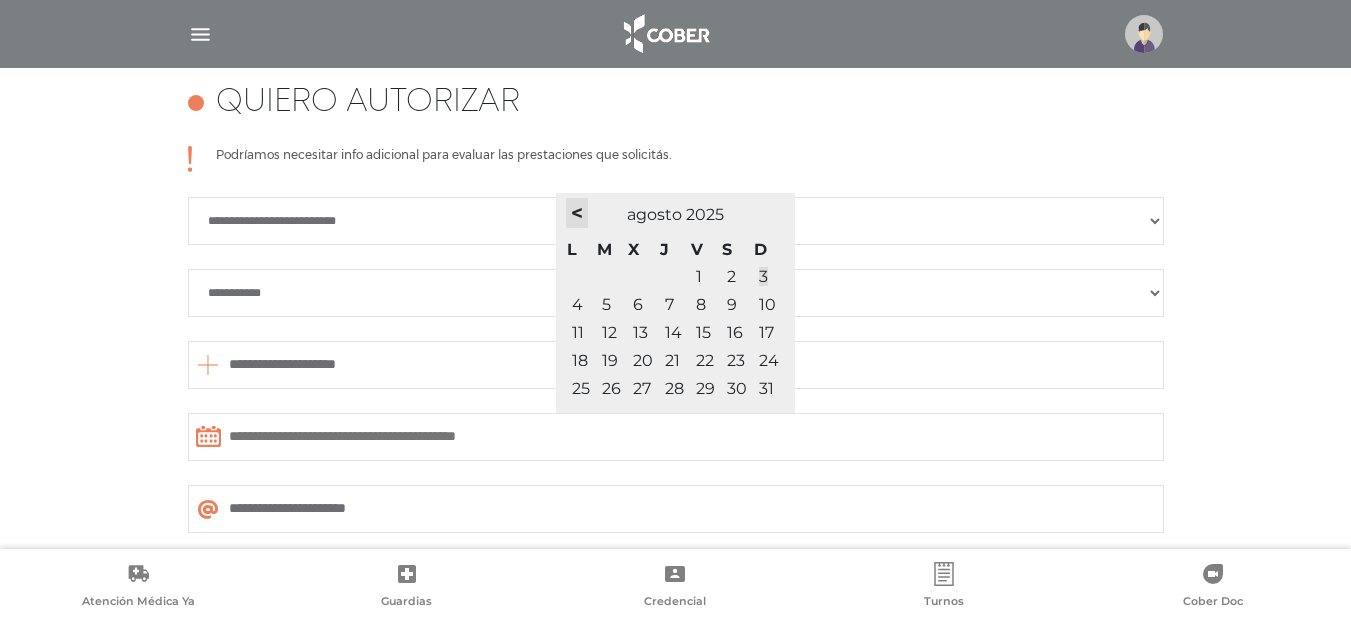click on "<" at bounding box center (577, 213) 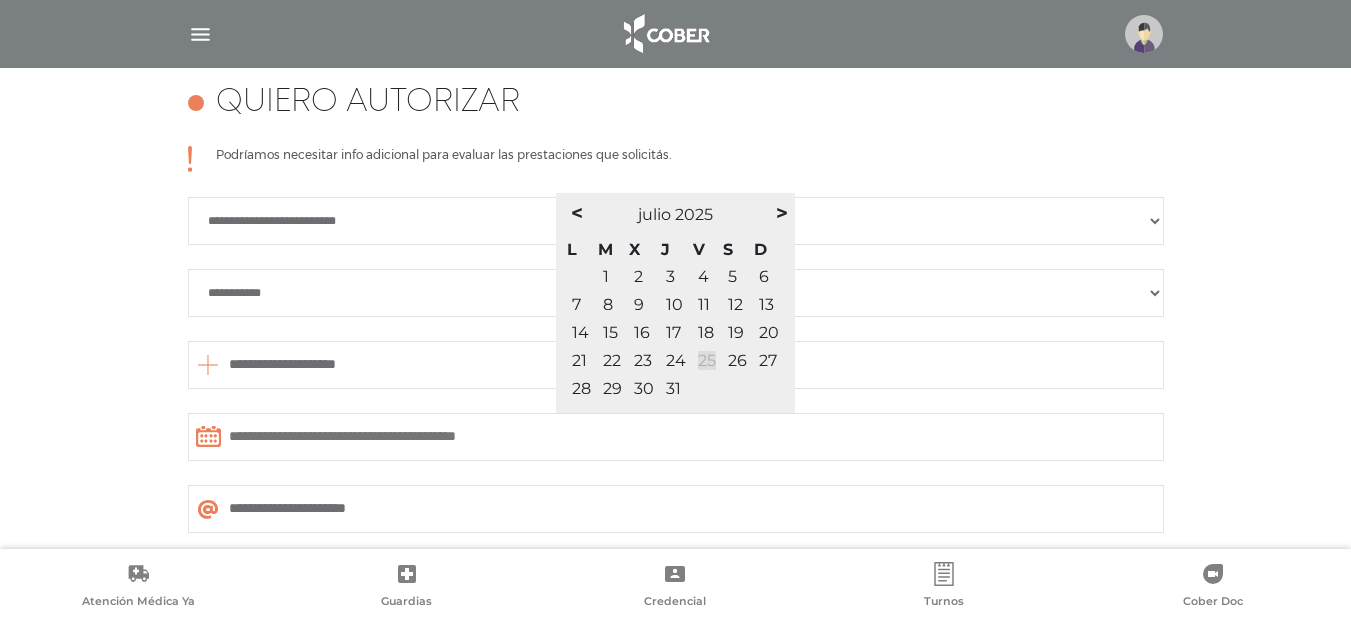 click on "25" at bounding box center (707, 360) 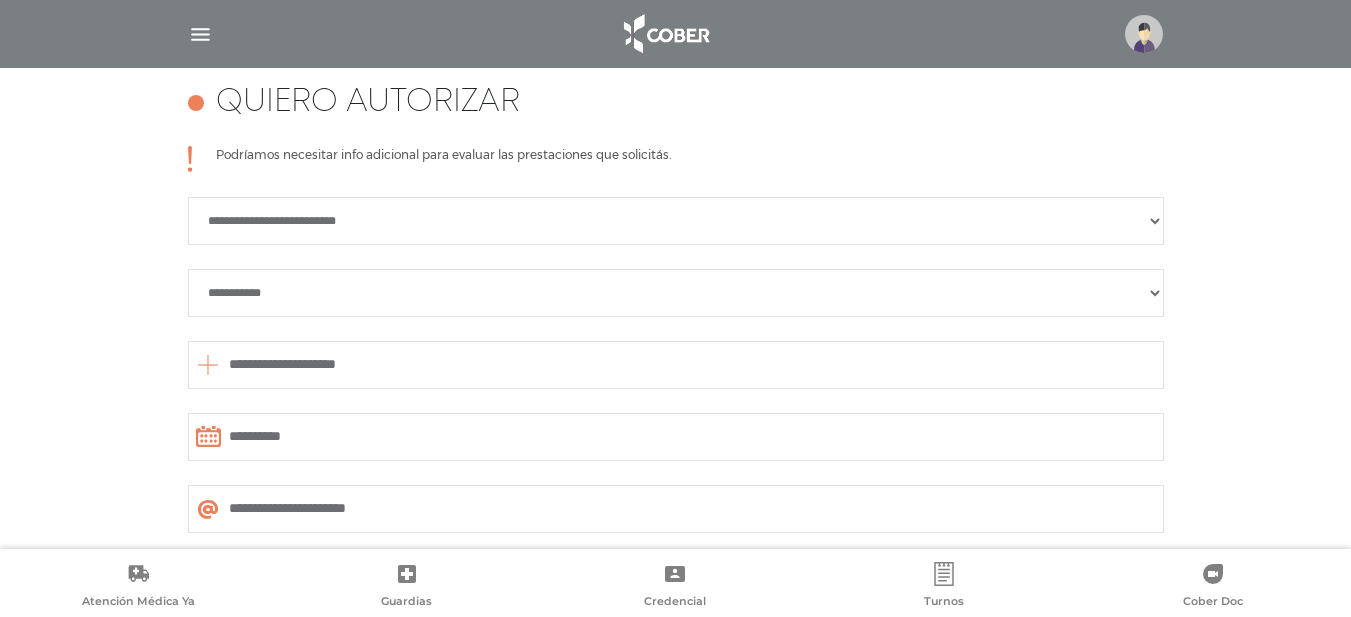 click on "**********" at bounding box center (676, 509) 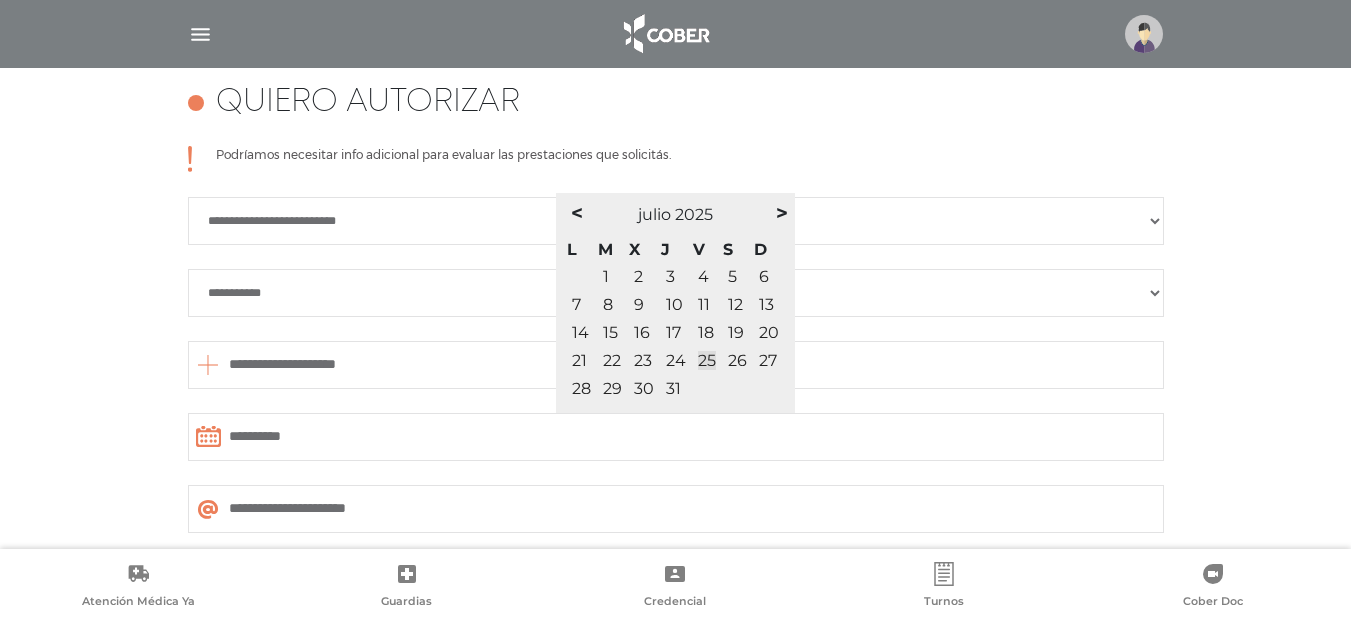 scroll, scrollTop: 1112, scrollLeft: 0, axis: vertical 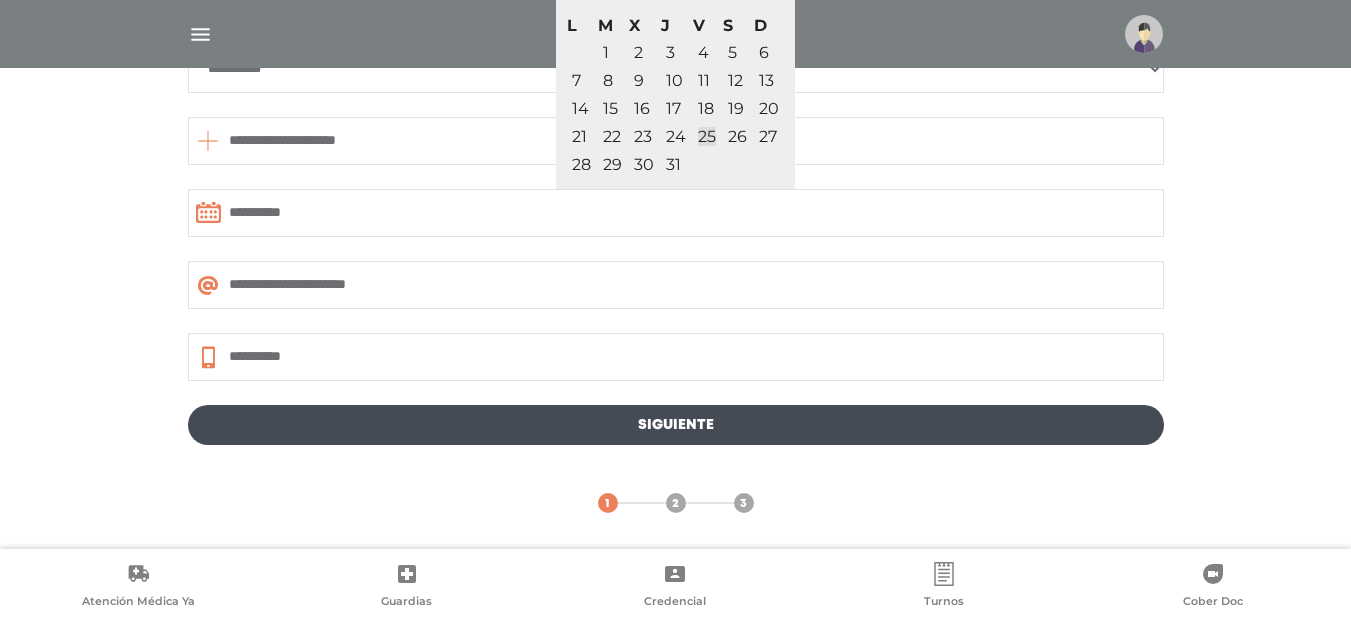 click on "Siguiente" at bounding box center [676, 425] 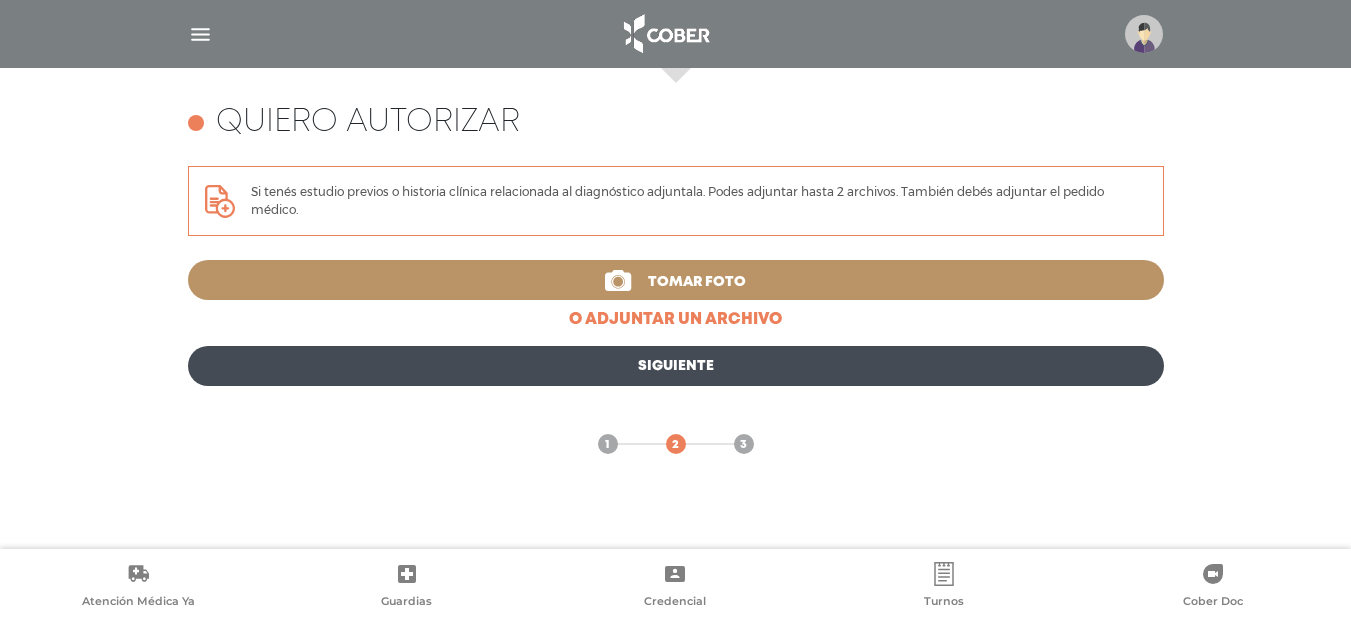 scroll, scrollTop: 809, scrollLeft: 0, axis: vertical 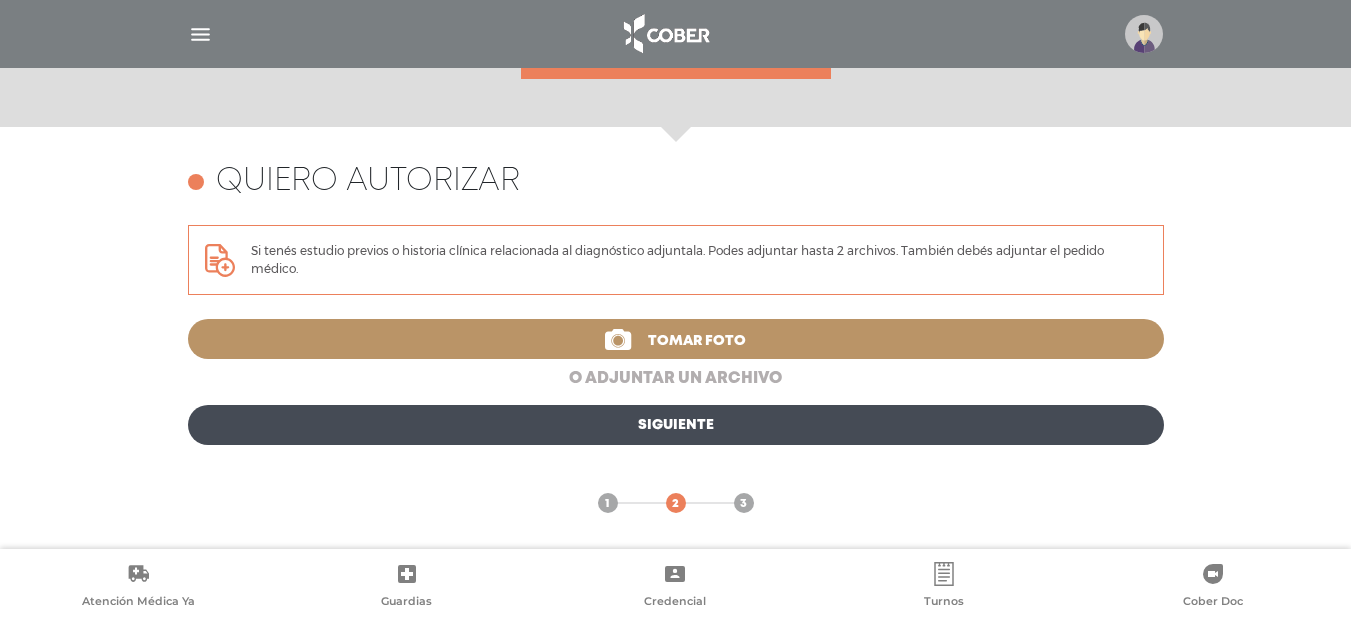 click on "o adjuntar un archivo" at bounding box center (676, 379) 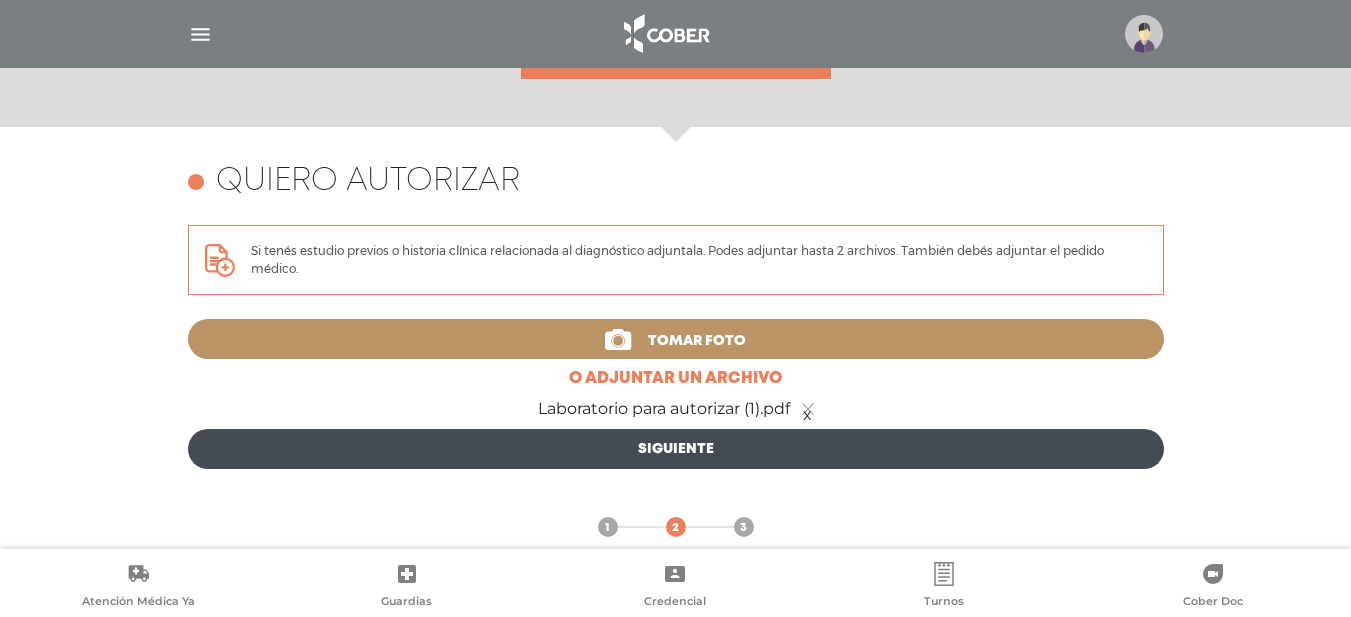 click on "Siguiente" at bounding box center [676, 449] 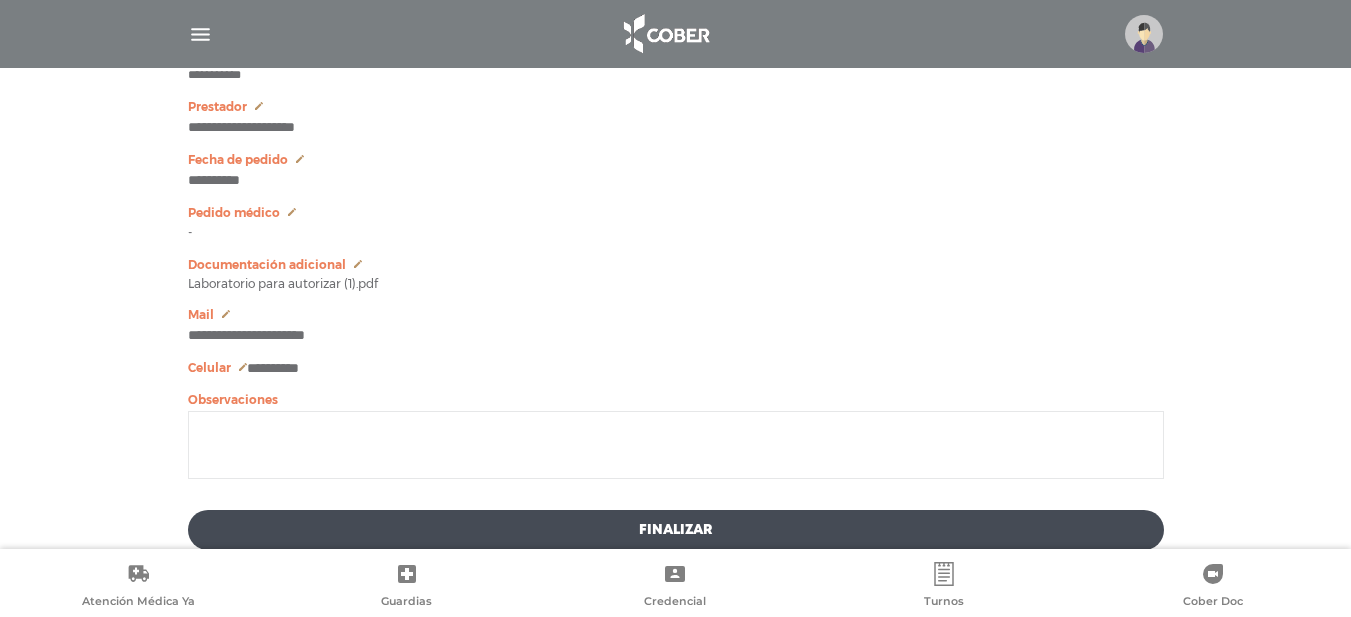 scroll, scrollTop: 1226, scrollLeft: 0, axis: vertical 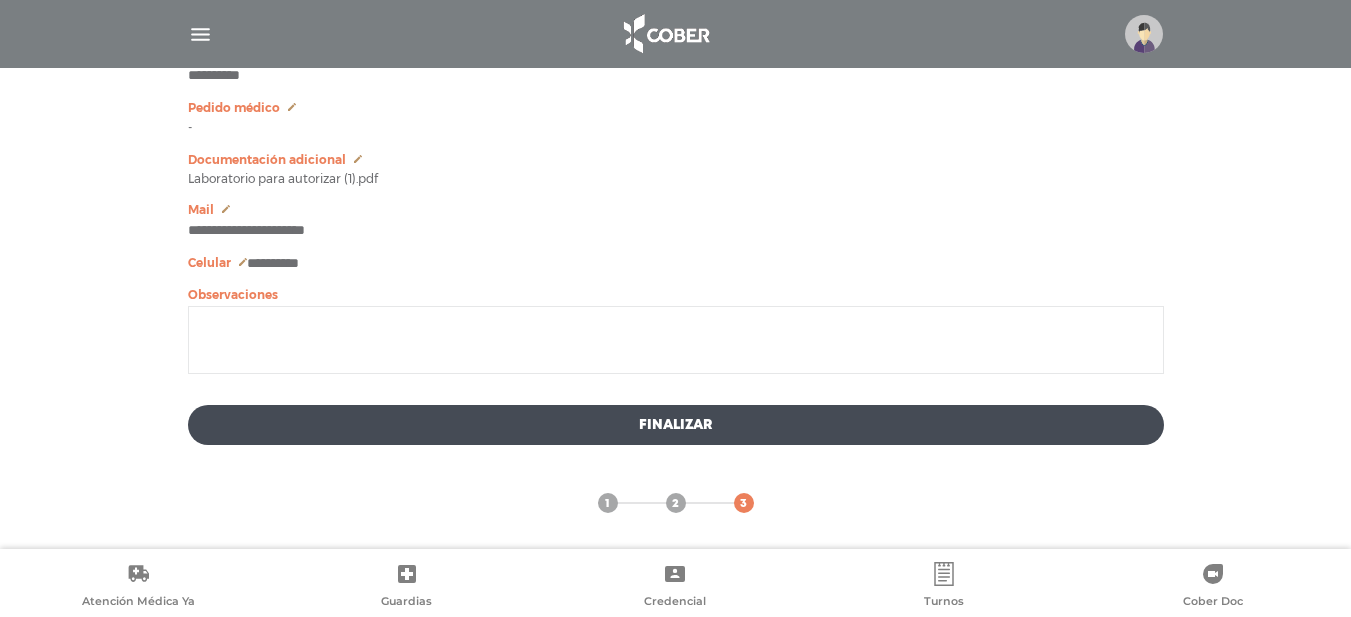 click on "Finalizar" at bounding box center (676, 425) 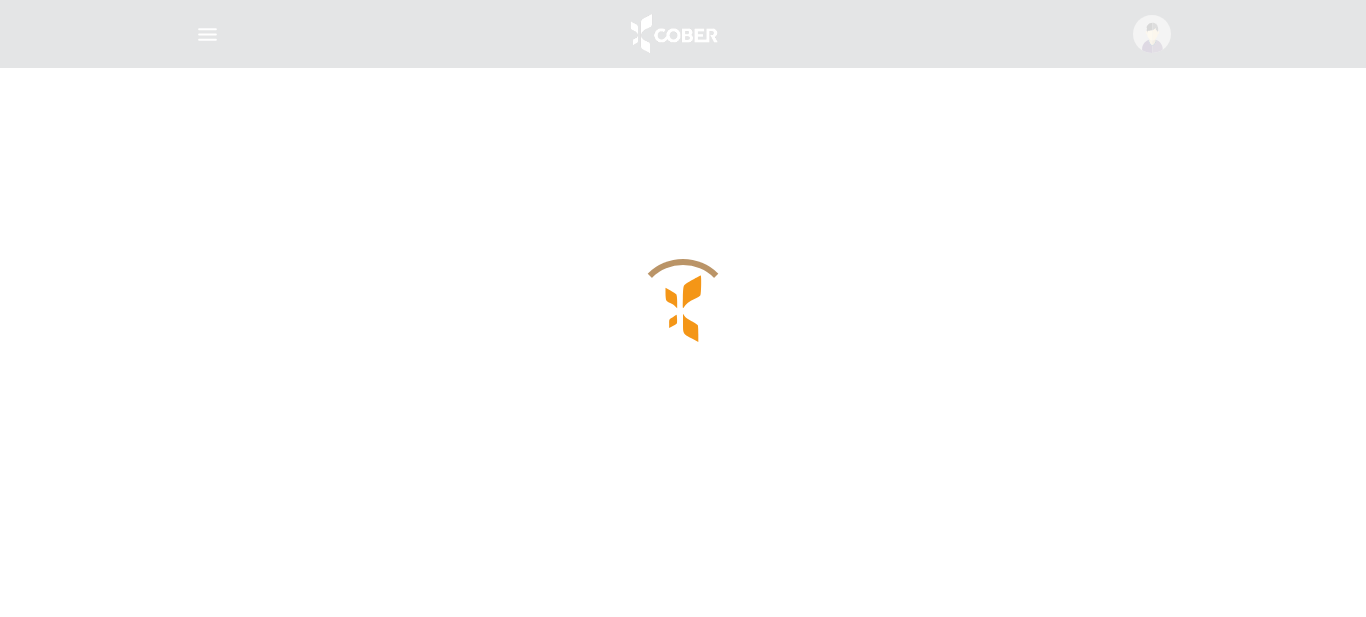 scroll, scrollTop: 0, scrollLeft: 0, axis: both 